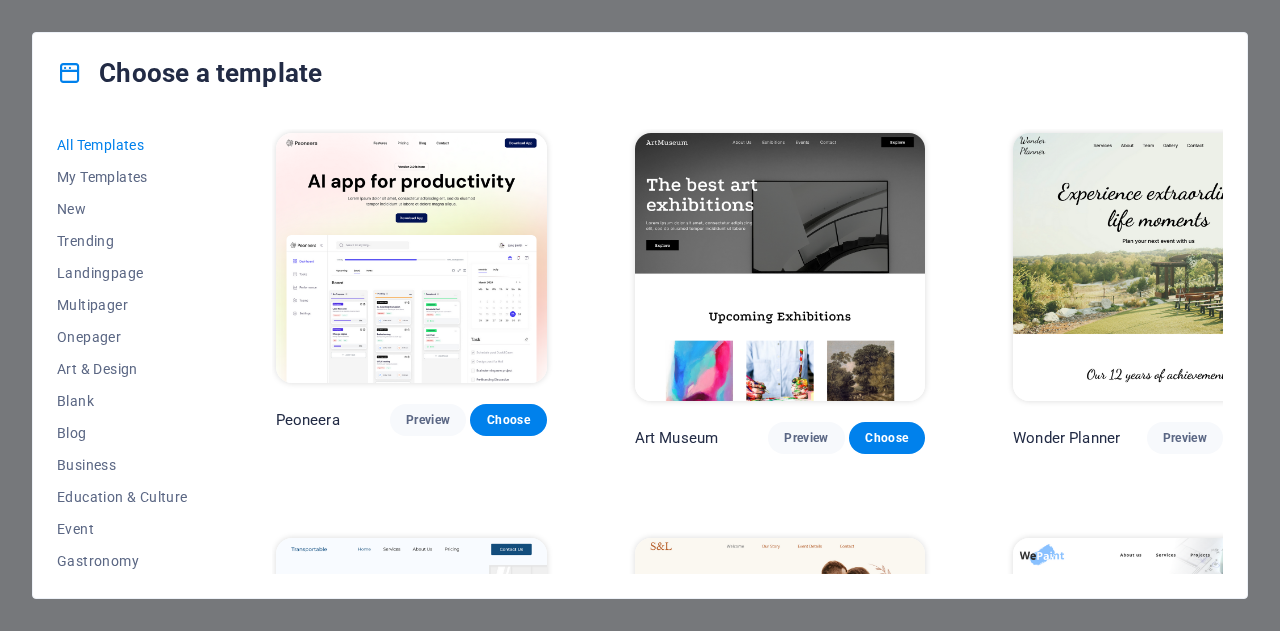 scroll, scrollTop: 0, scrollLeft: 0, axis: both 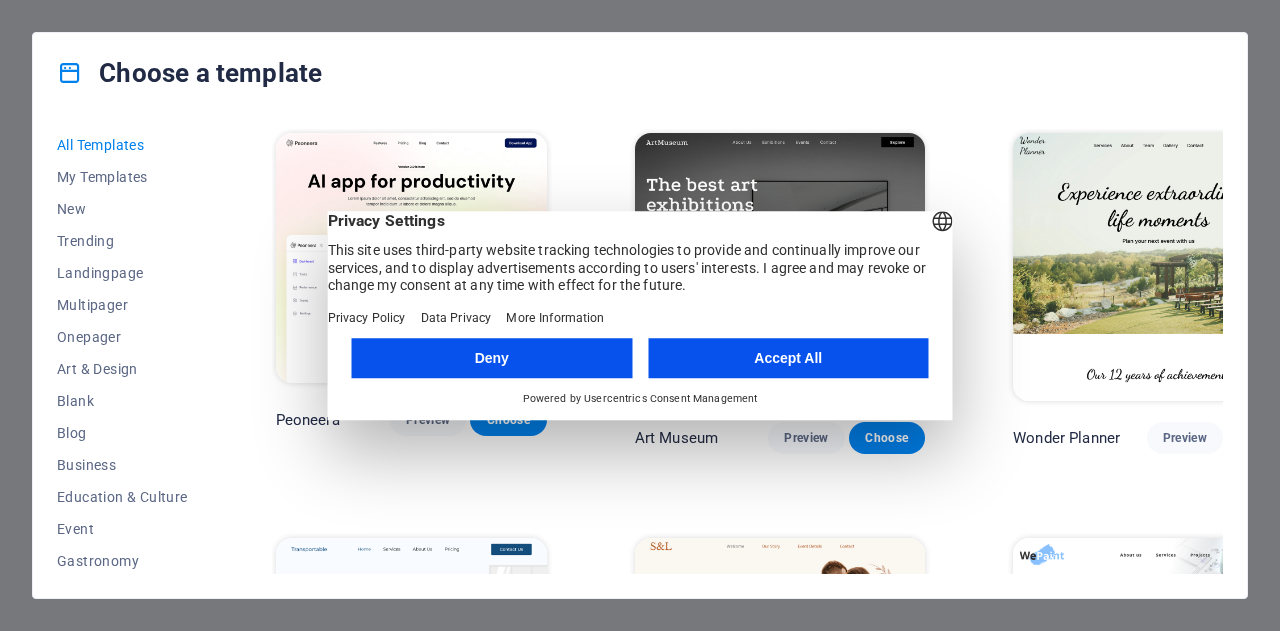 click on "Accept All" at bounding box center (788, 358) 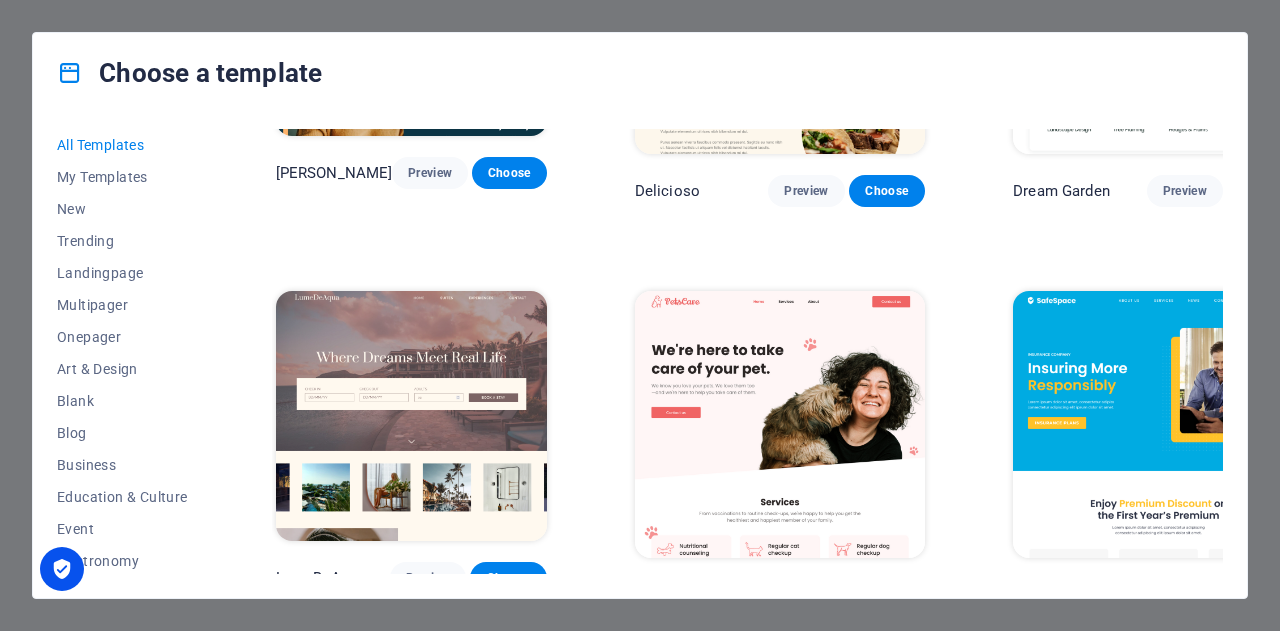 scroll, scrollTop: 2700, scrollLeft: 0, axis: vertical 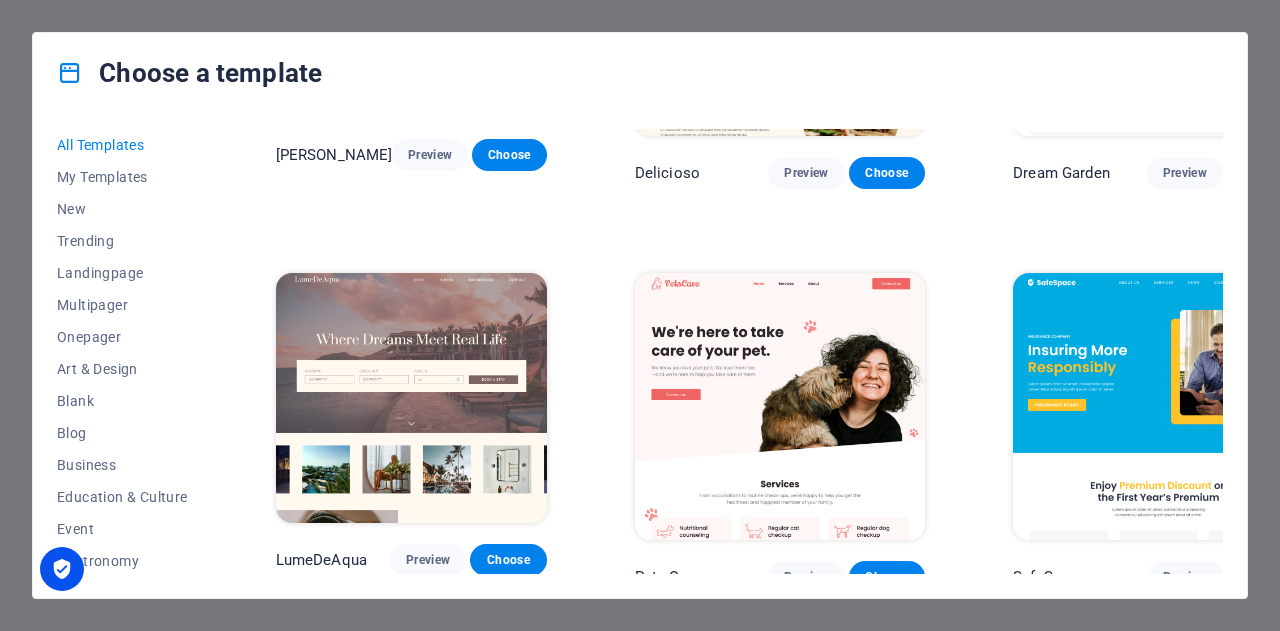 click on "Choose" at bounding box center [1265, 577] 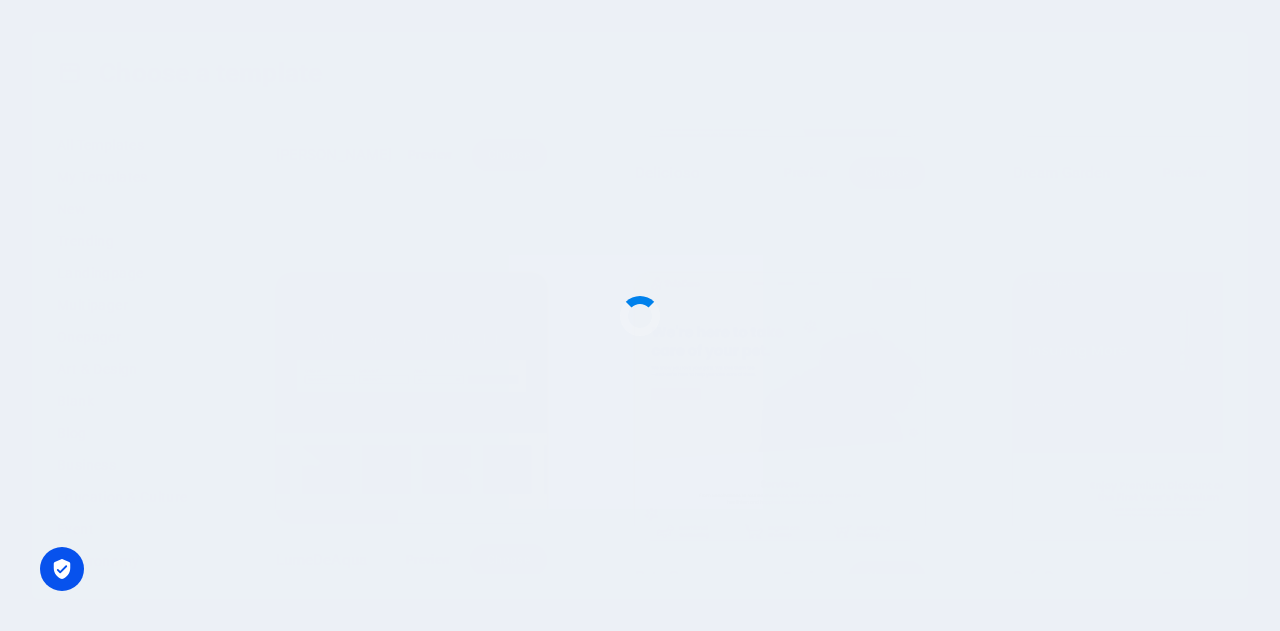 click at bounding box center (640, 315) 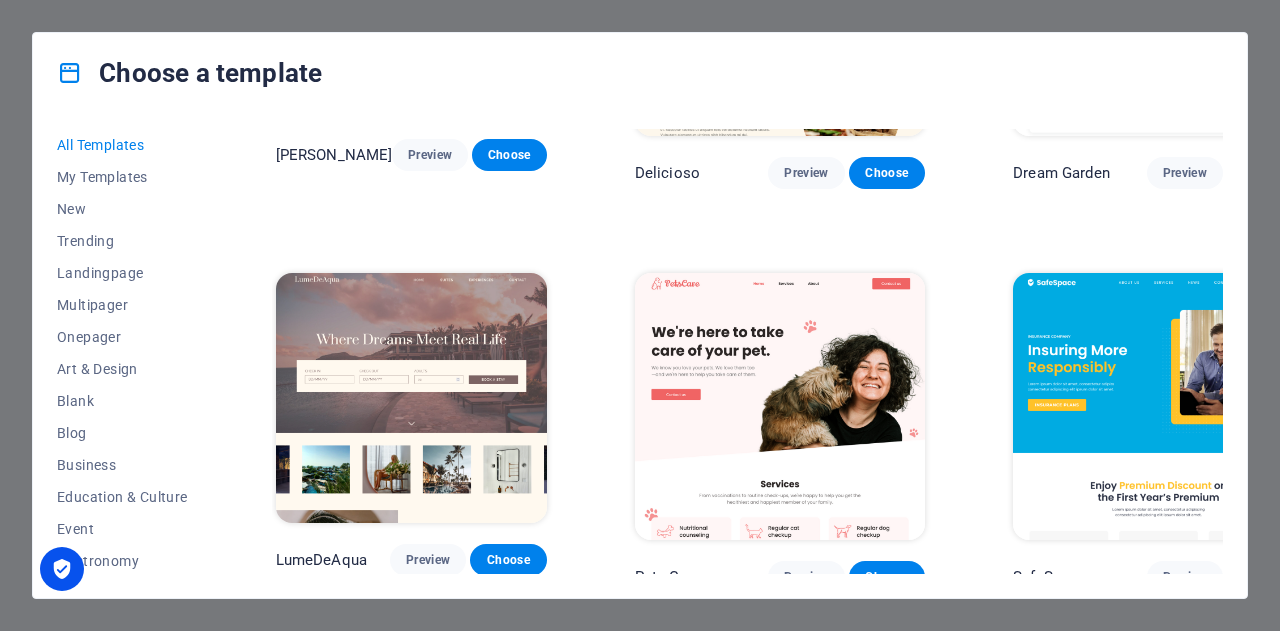 click on "Choose" at bounding box center [1265, 577] 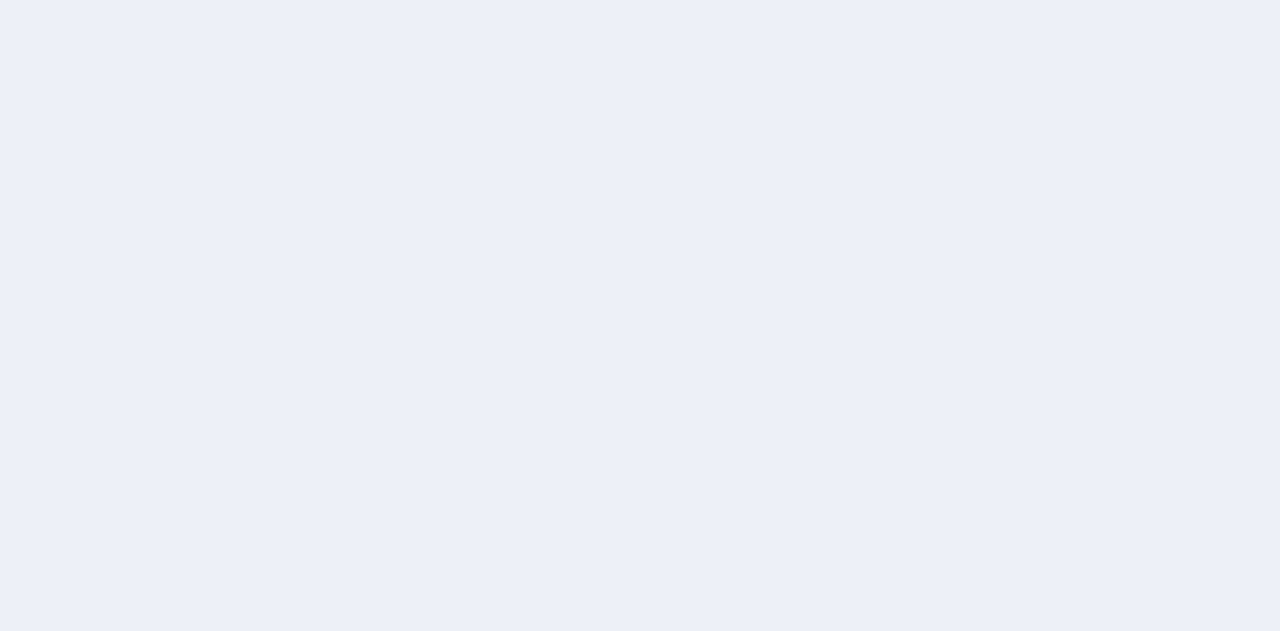 scroll, scrollTop: 0, scrollLeft: 0, axis: both 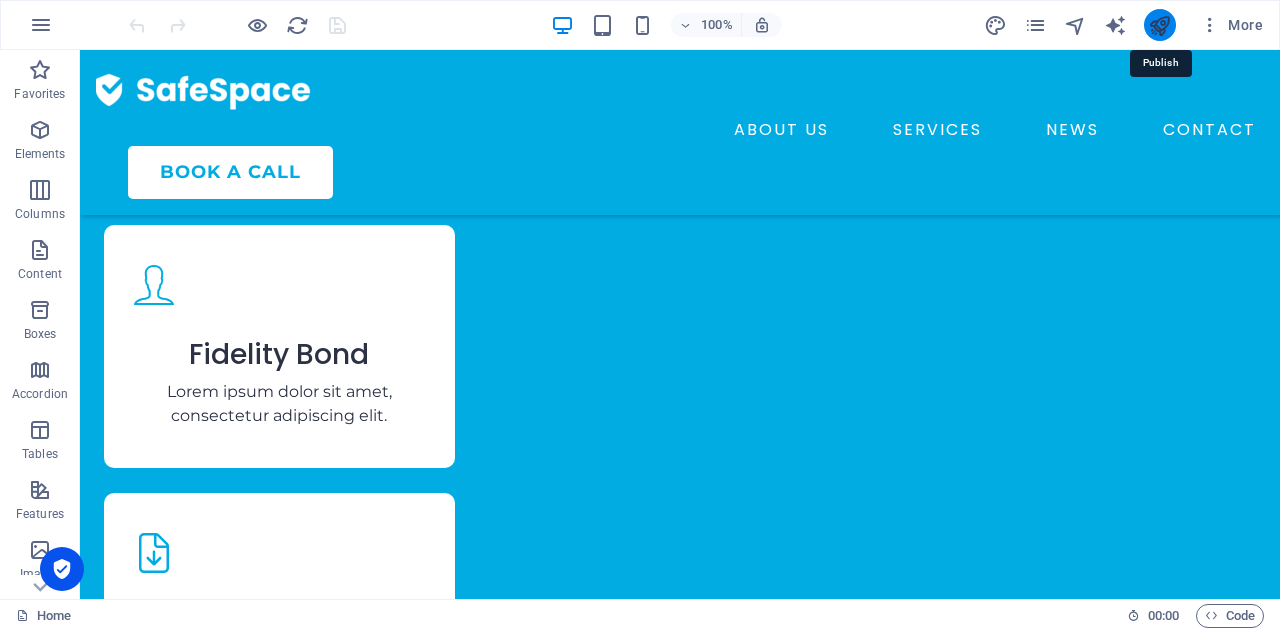 click at bounding box center (1159, 25) 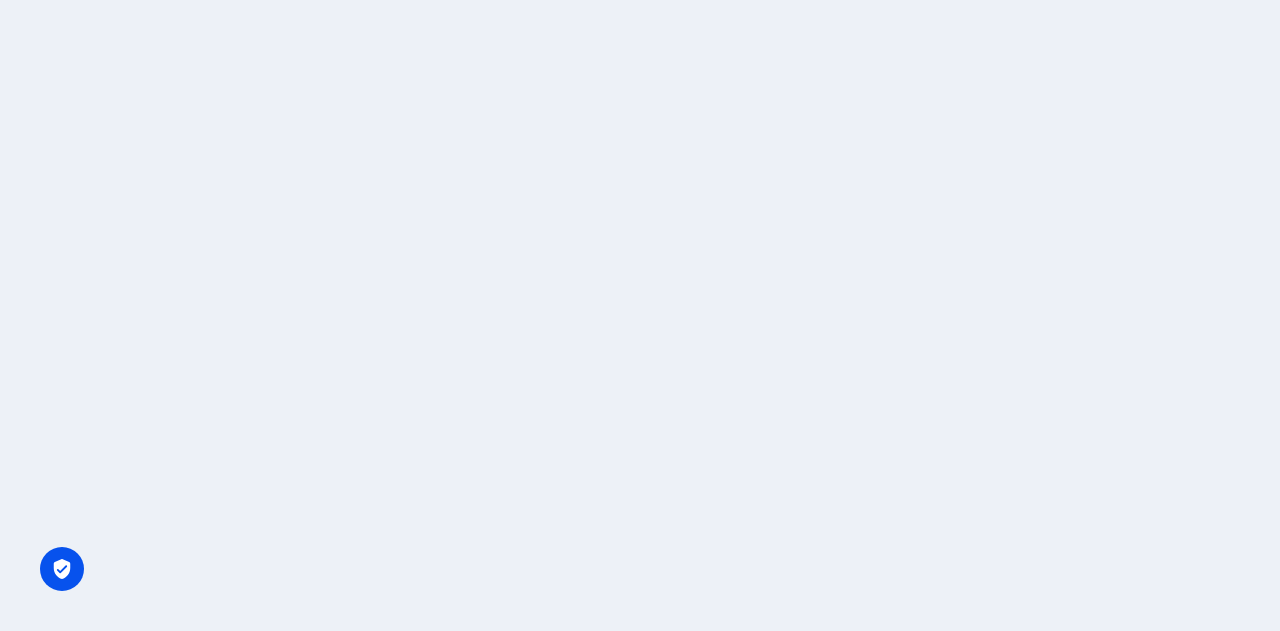 scroll, scrollTop: 0, scrollLeft: 0, axis: both 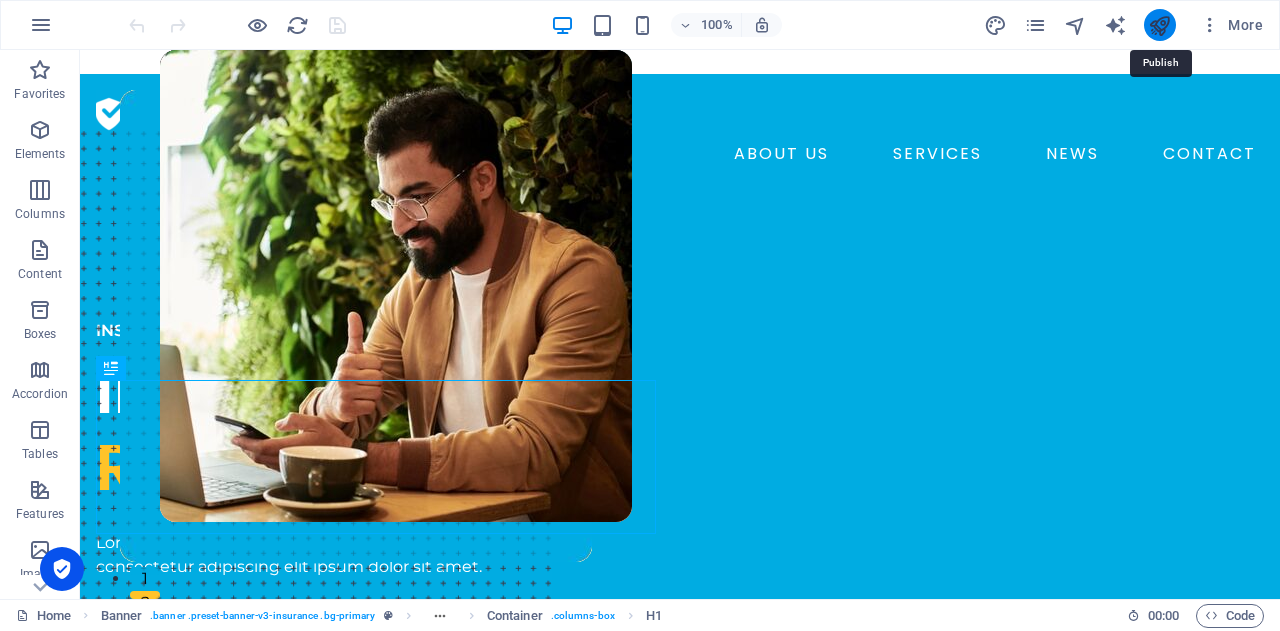 click at bounding box center [1159, 25] 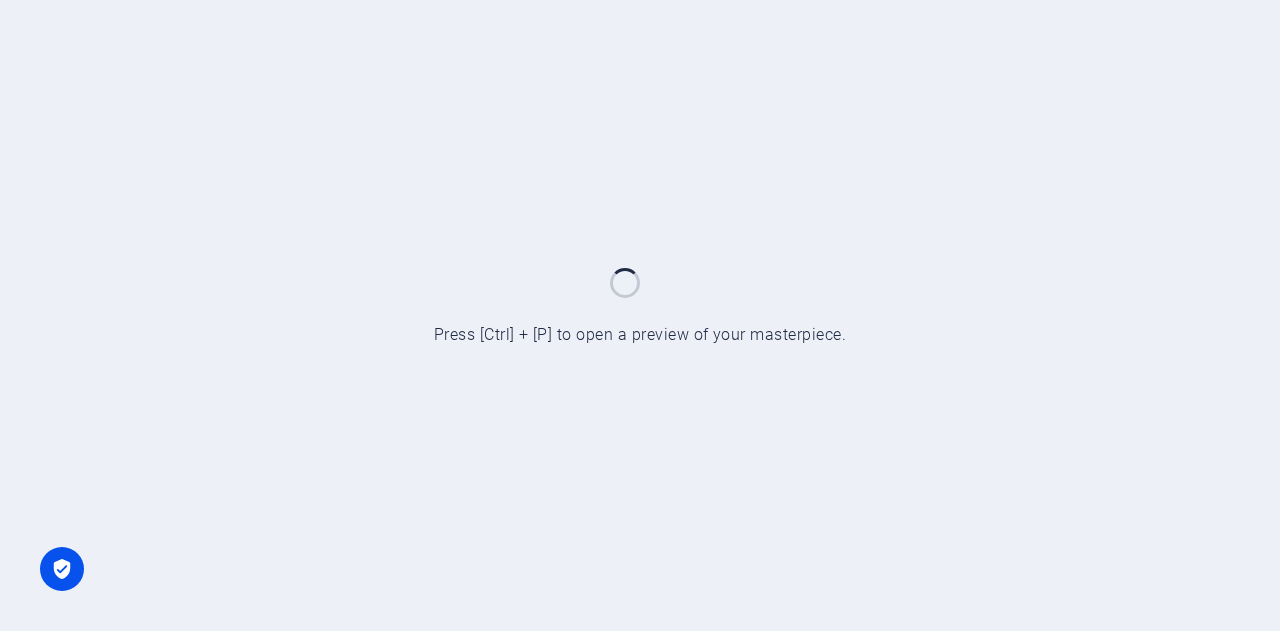 scroll, scrollTop: 0, scrollLeft: 0, axis: both 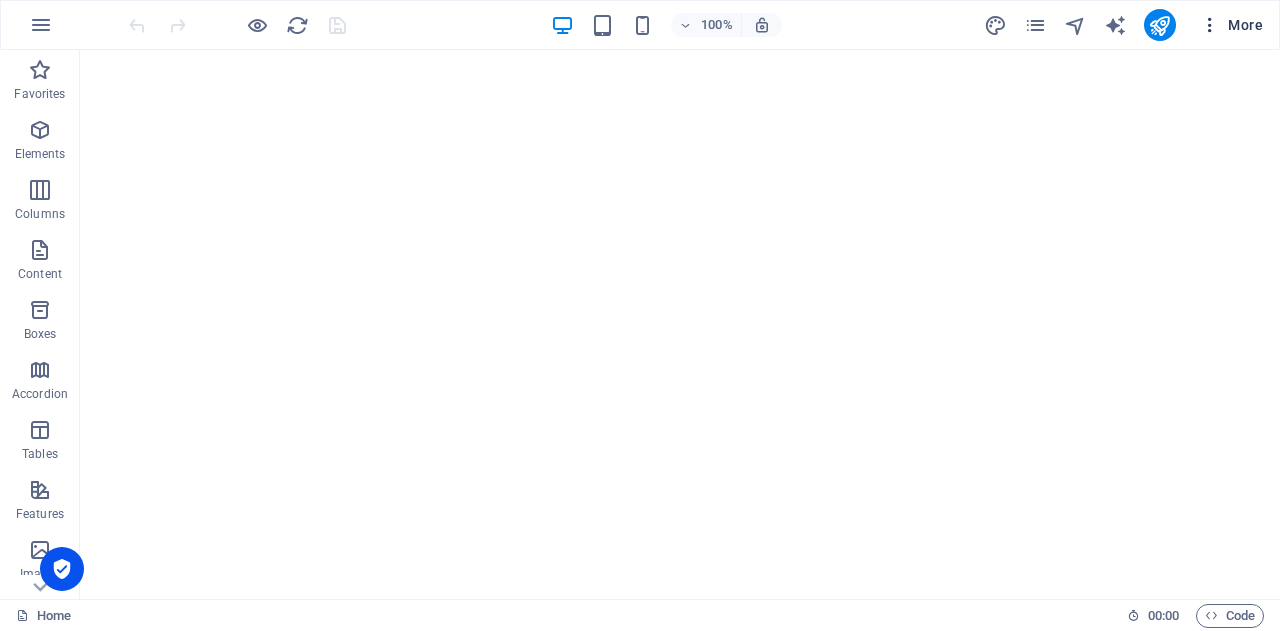 click on "More" at bounding box center [1231, 25] 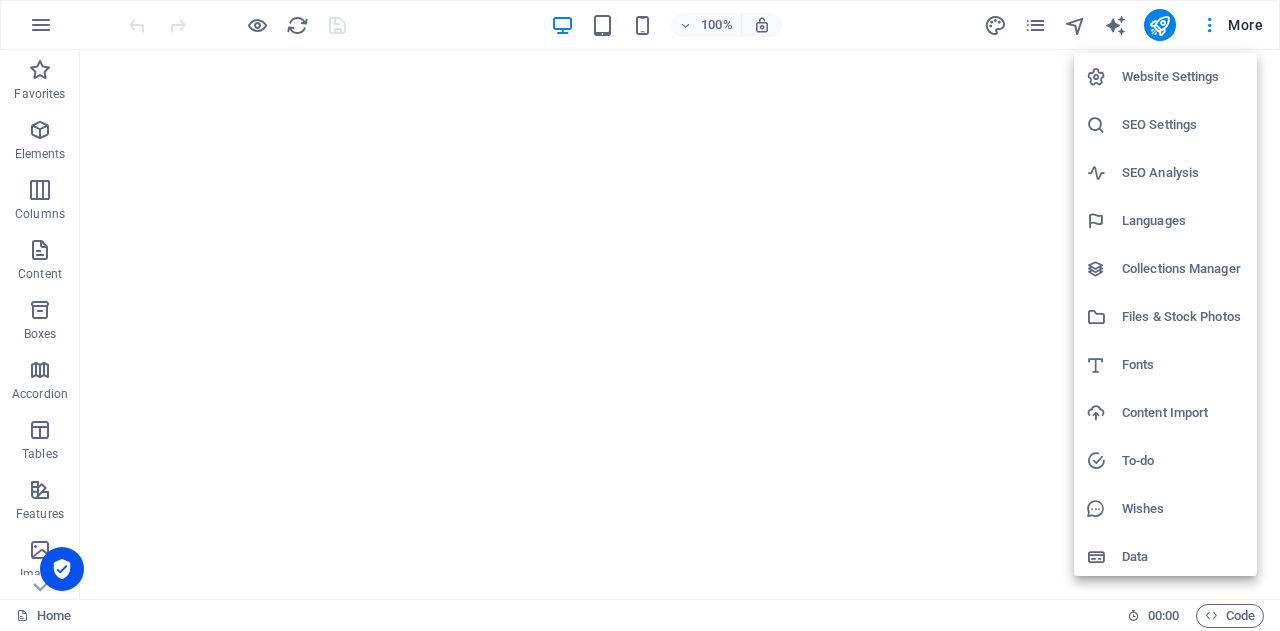 click at bounding box center [640, 315] 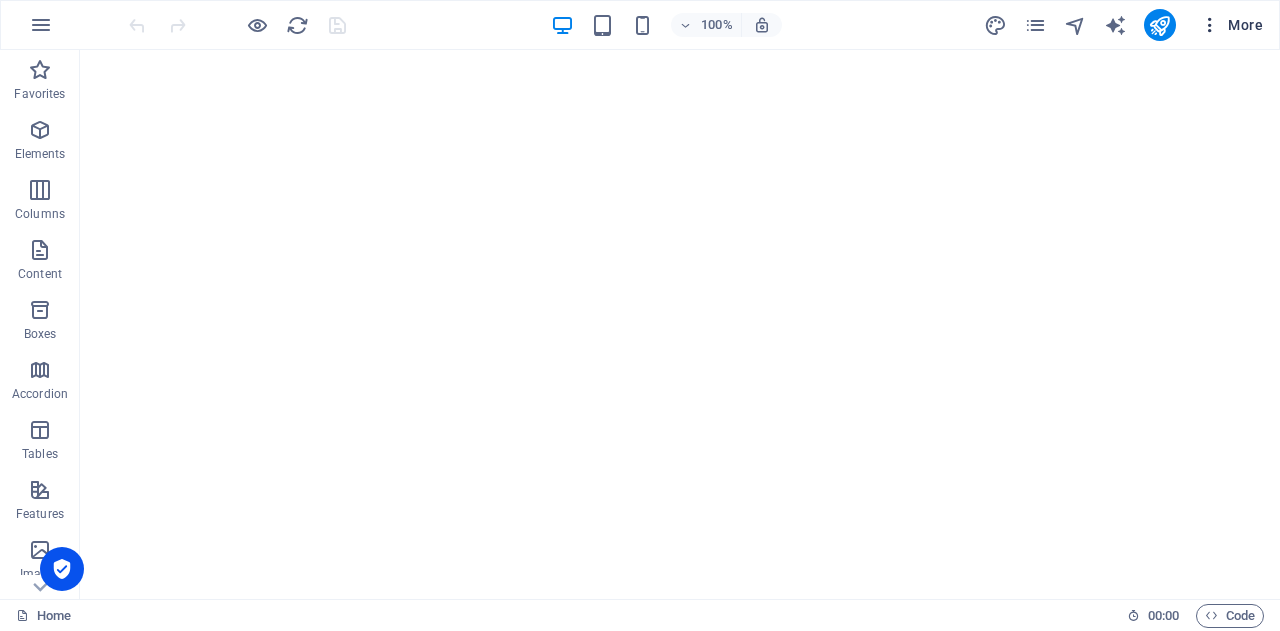 click at bounding box center [1210, 25] 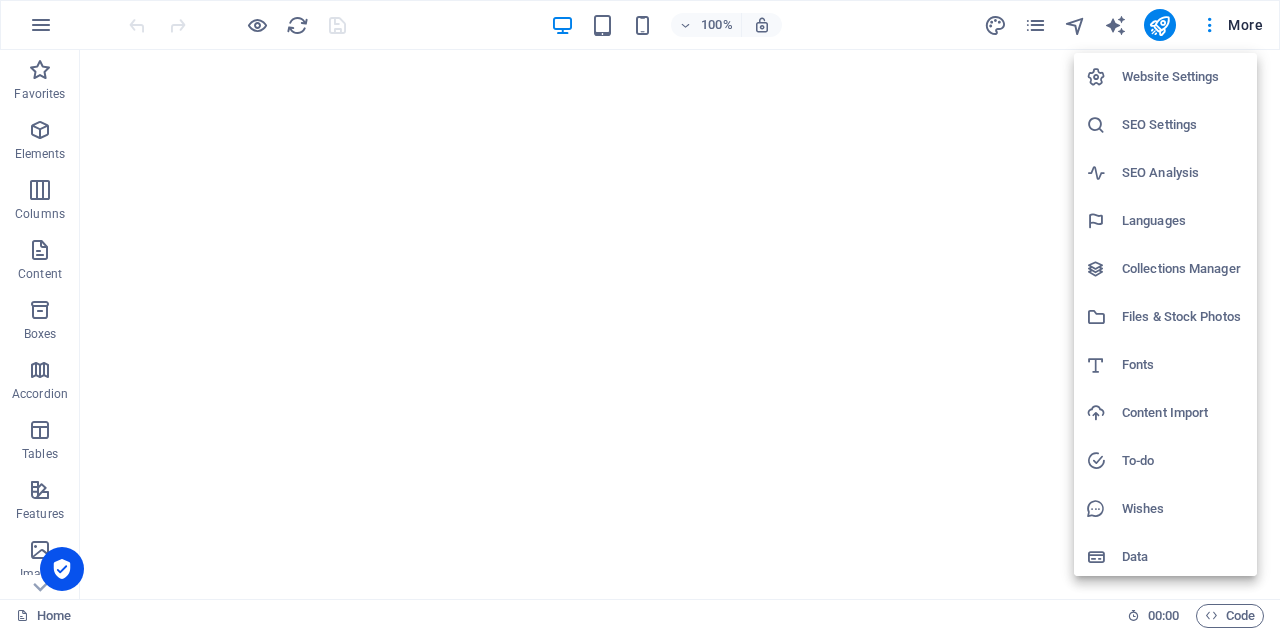 click at bounding box center (640, 315) 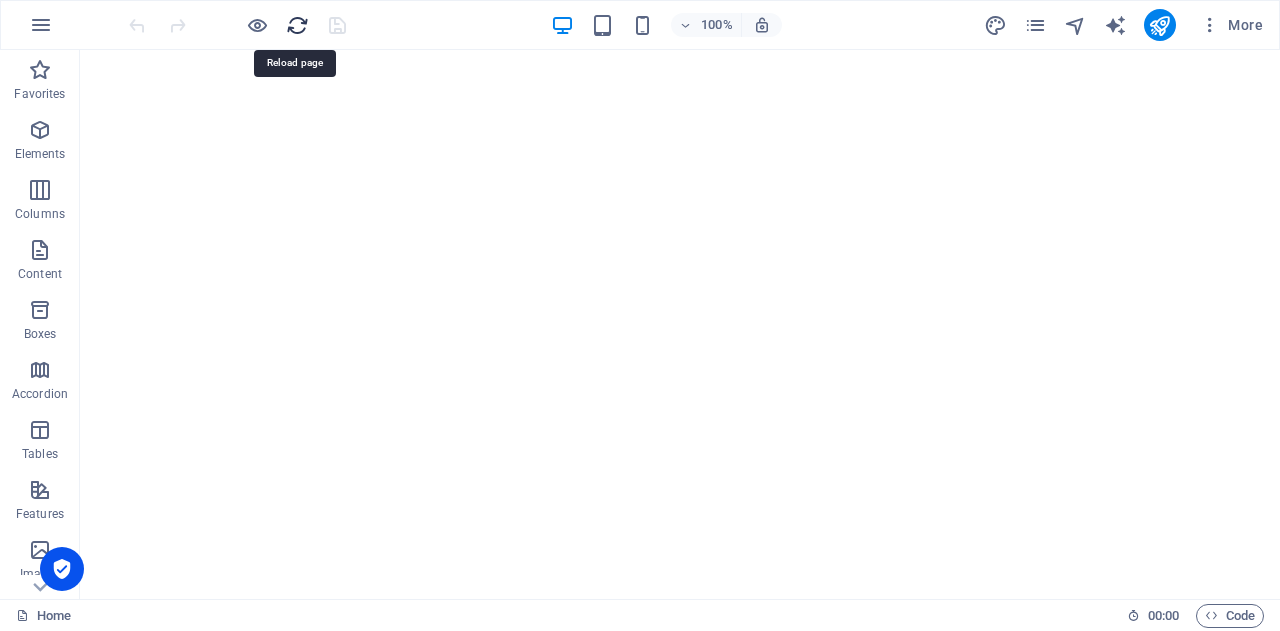 click at bounding box center (297, 25) 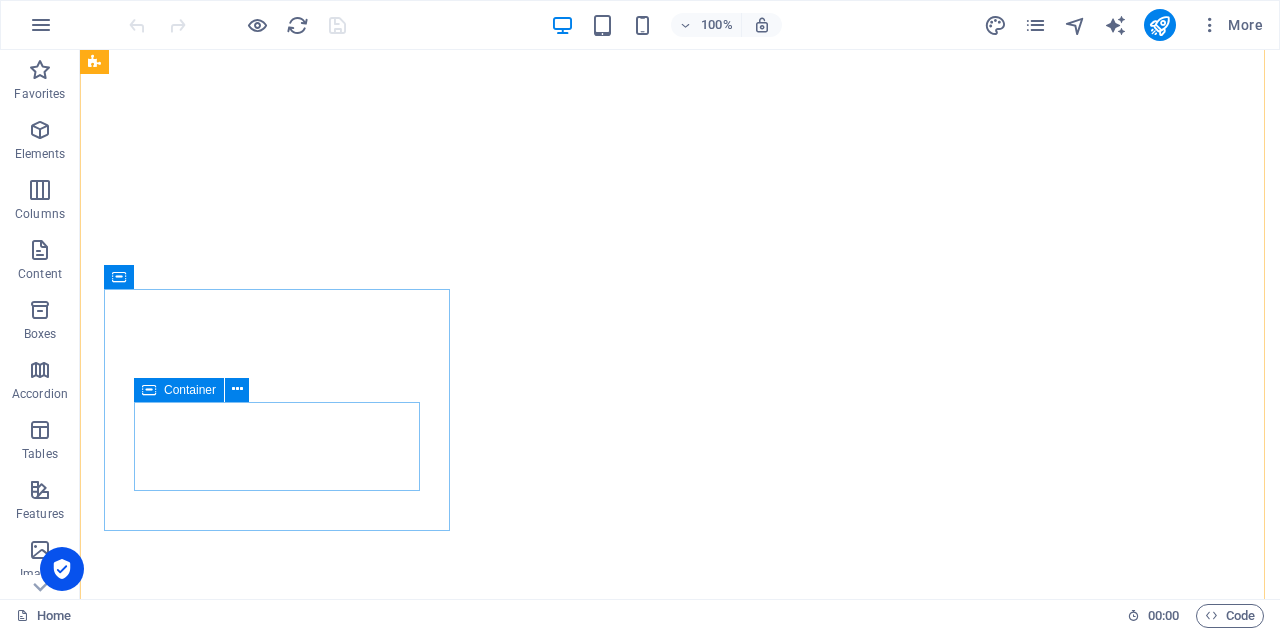 click at bounding box center [149, 390] 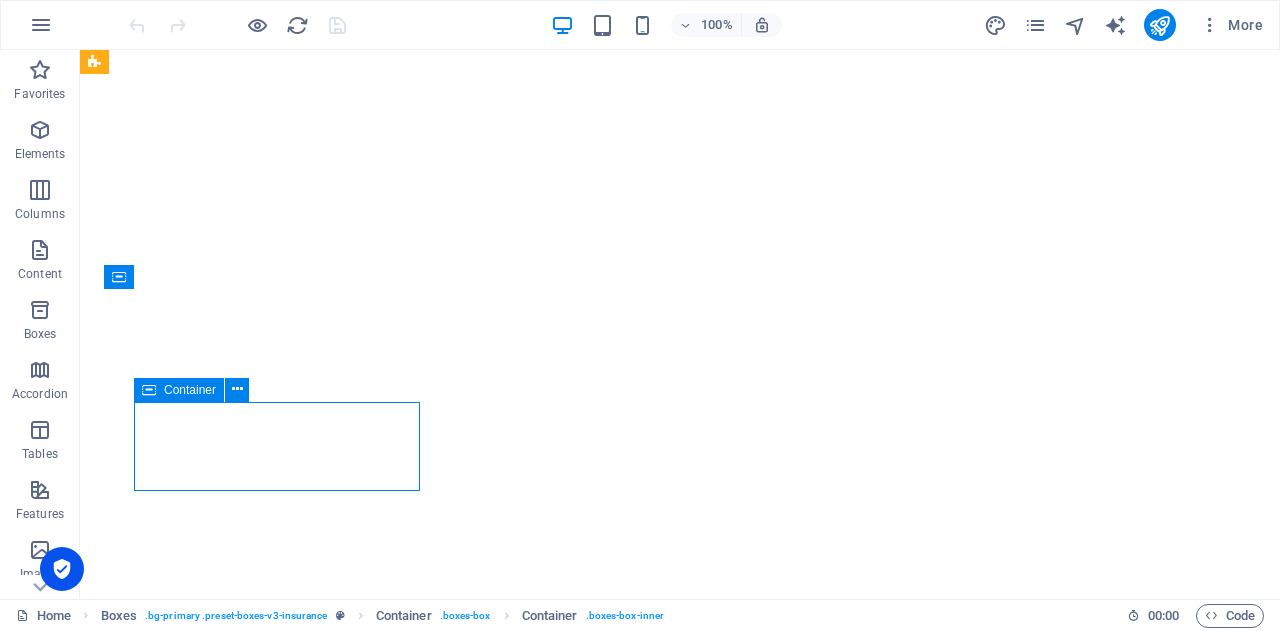 click at bounding box center [149, 390] 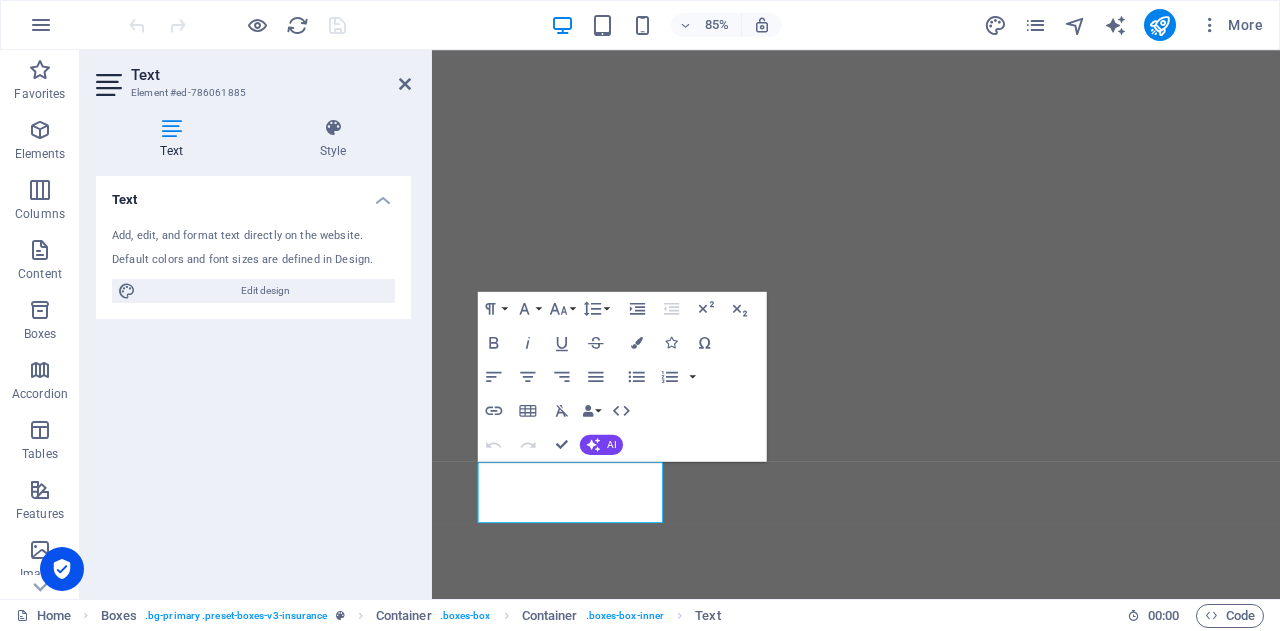 click on "Text" at bounding box center (253, 194) 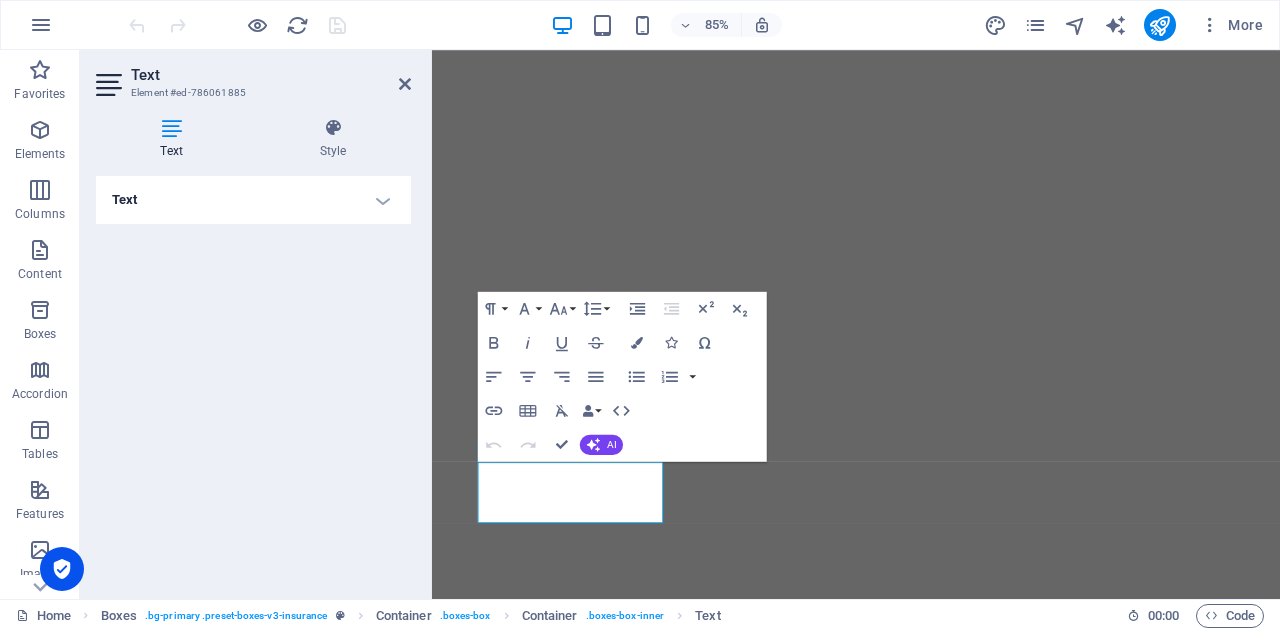 click on "Text Add, edit, and format text directly on the website. Default colors and font sizes are defined in Design. Edit design Alignment Left aligned Centered Right aligned" at bounding box center (253, 379) 